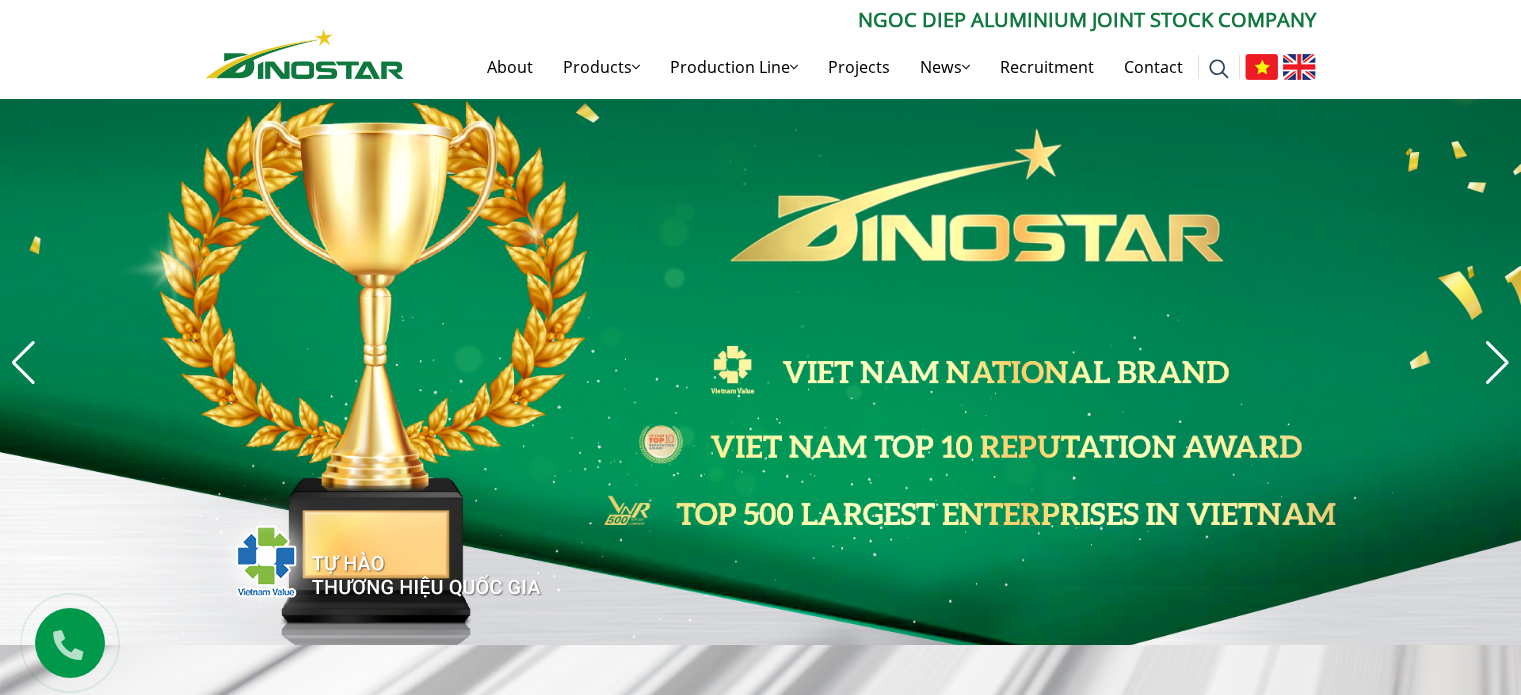 scroll, scrollTop: 0, scrollLeft: 0, axis: both 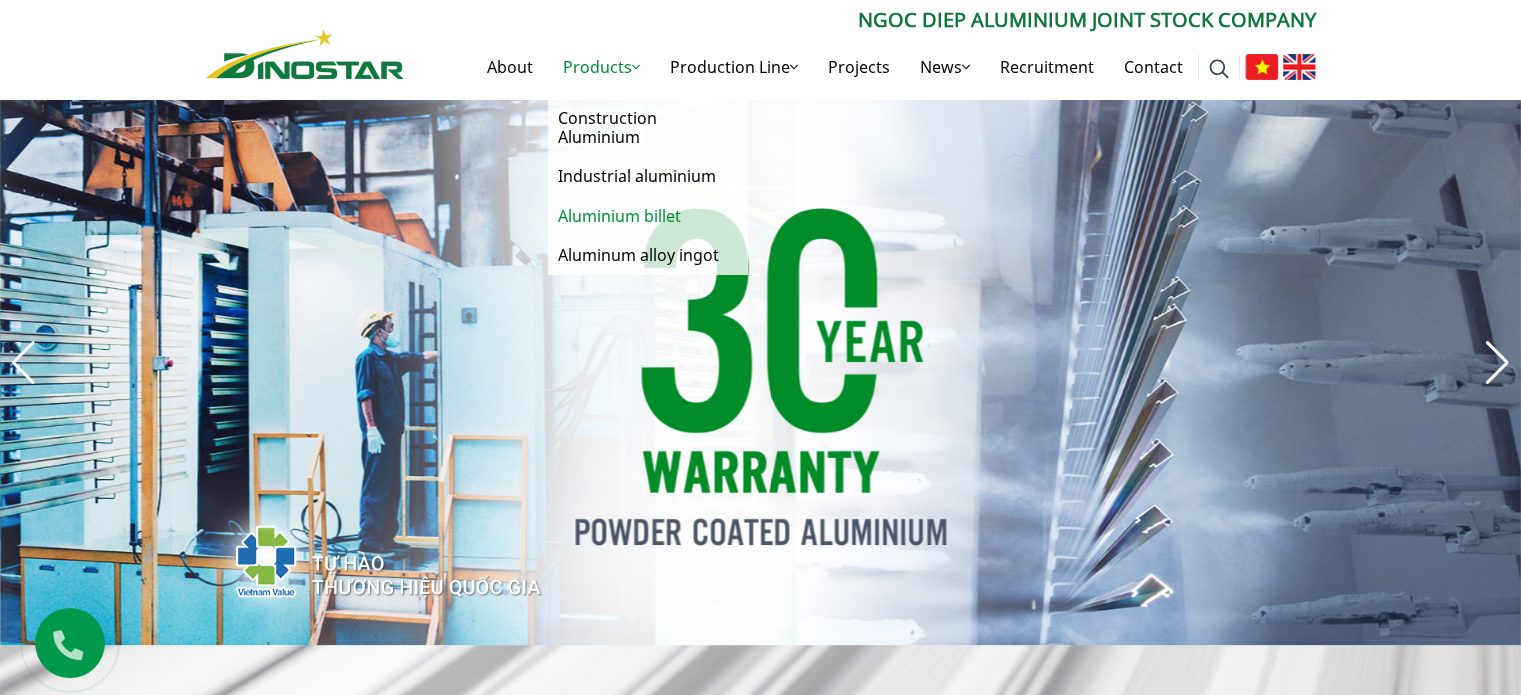 click on "Aluminium billet" at bounding box center [648, 216] 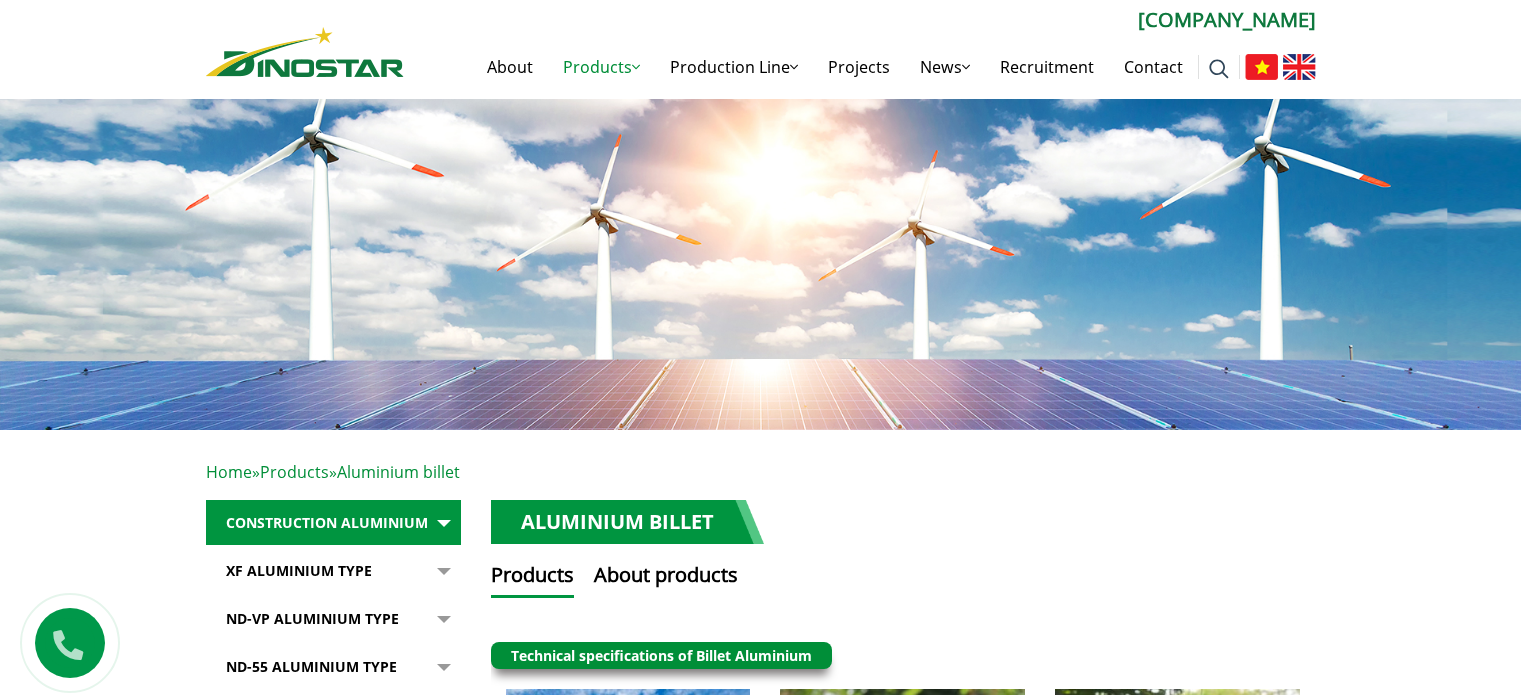 scroll, scrollTop: 0, scrollLeft: 0, axis: both 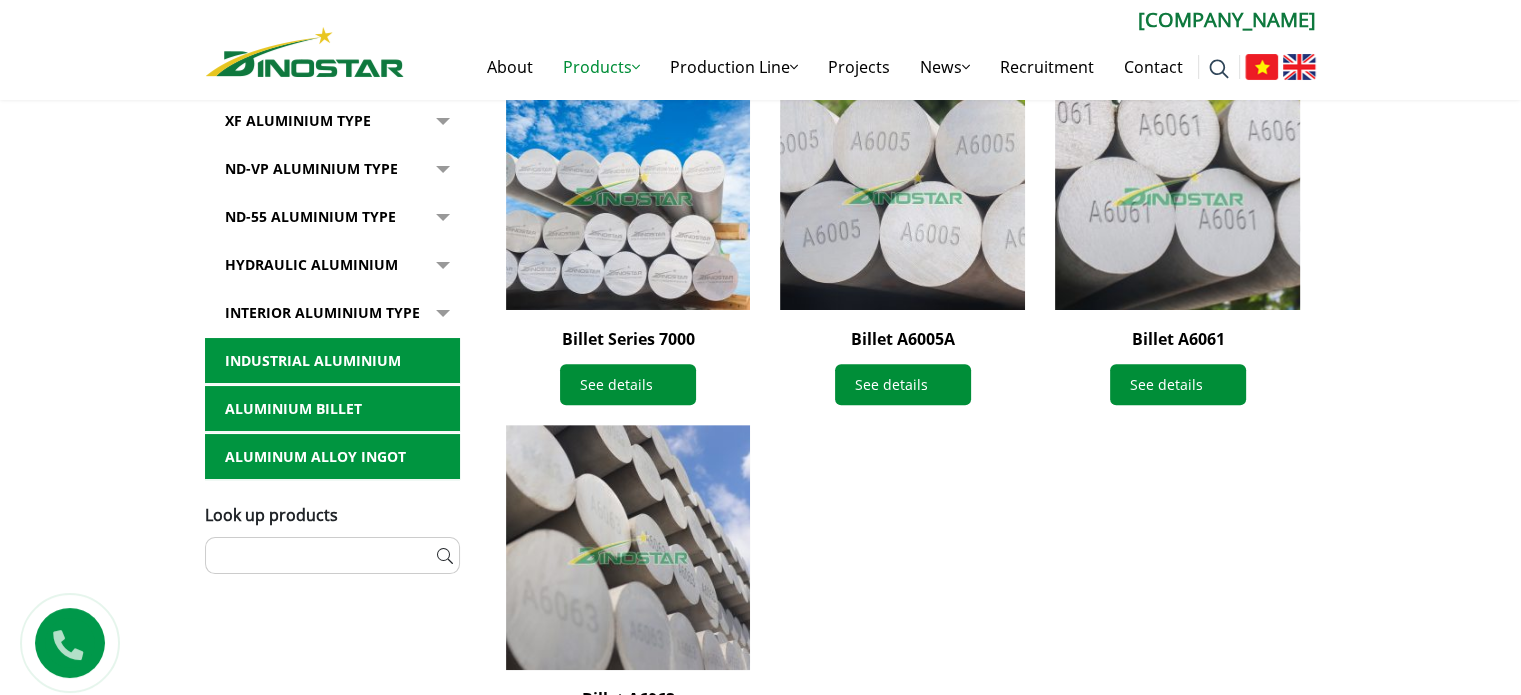 click at bounding box center (1177, 187) 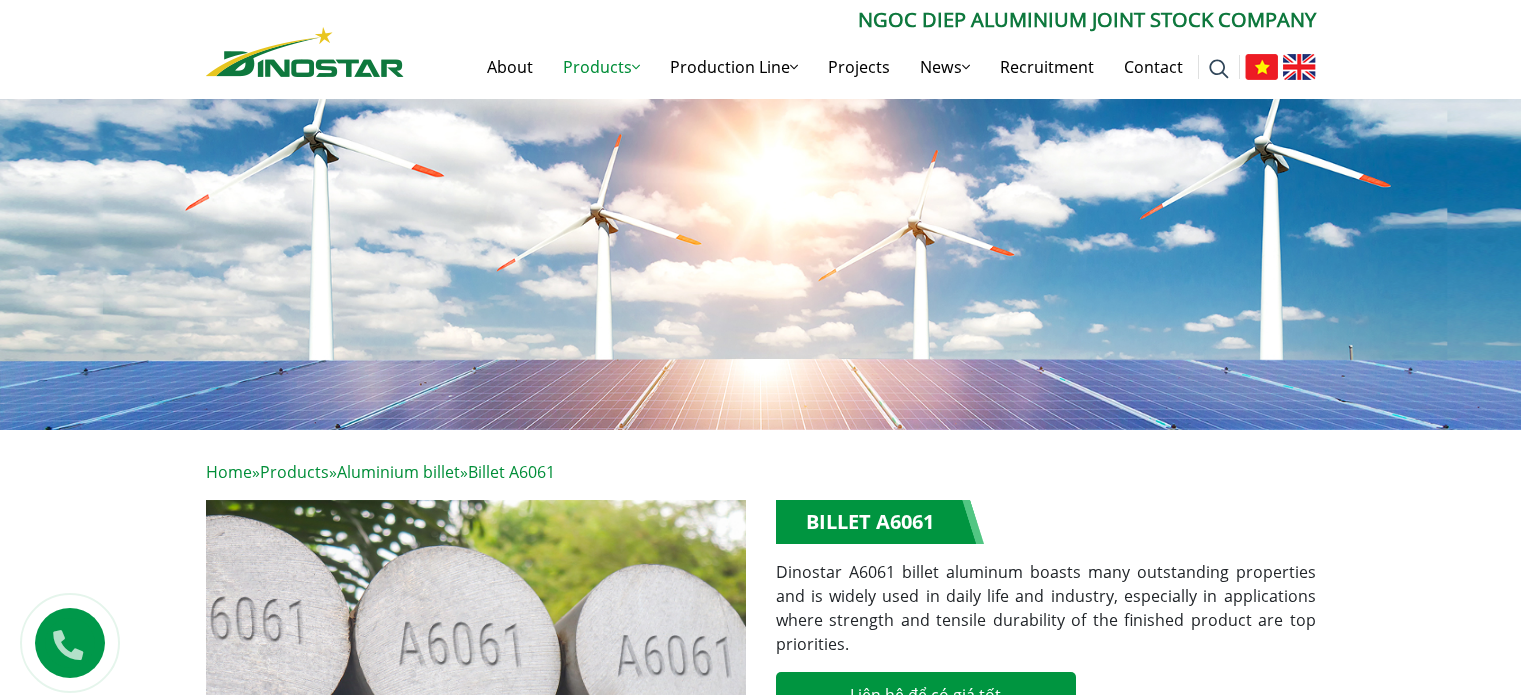 scroll, scrollTop: 0, scrollLeft: 0, axis: both 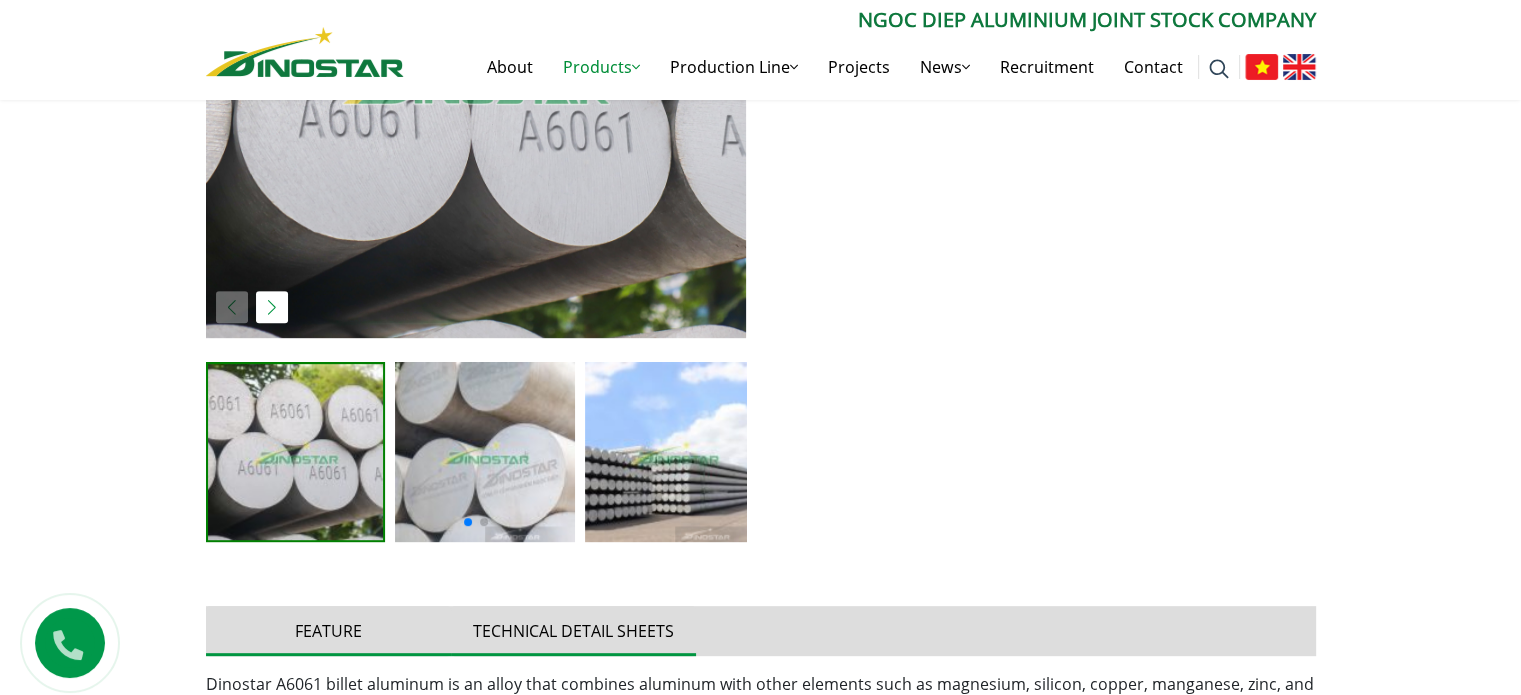 click on "Technical detail sheets" at bounding box center [573, 631] 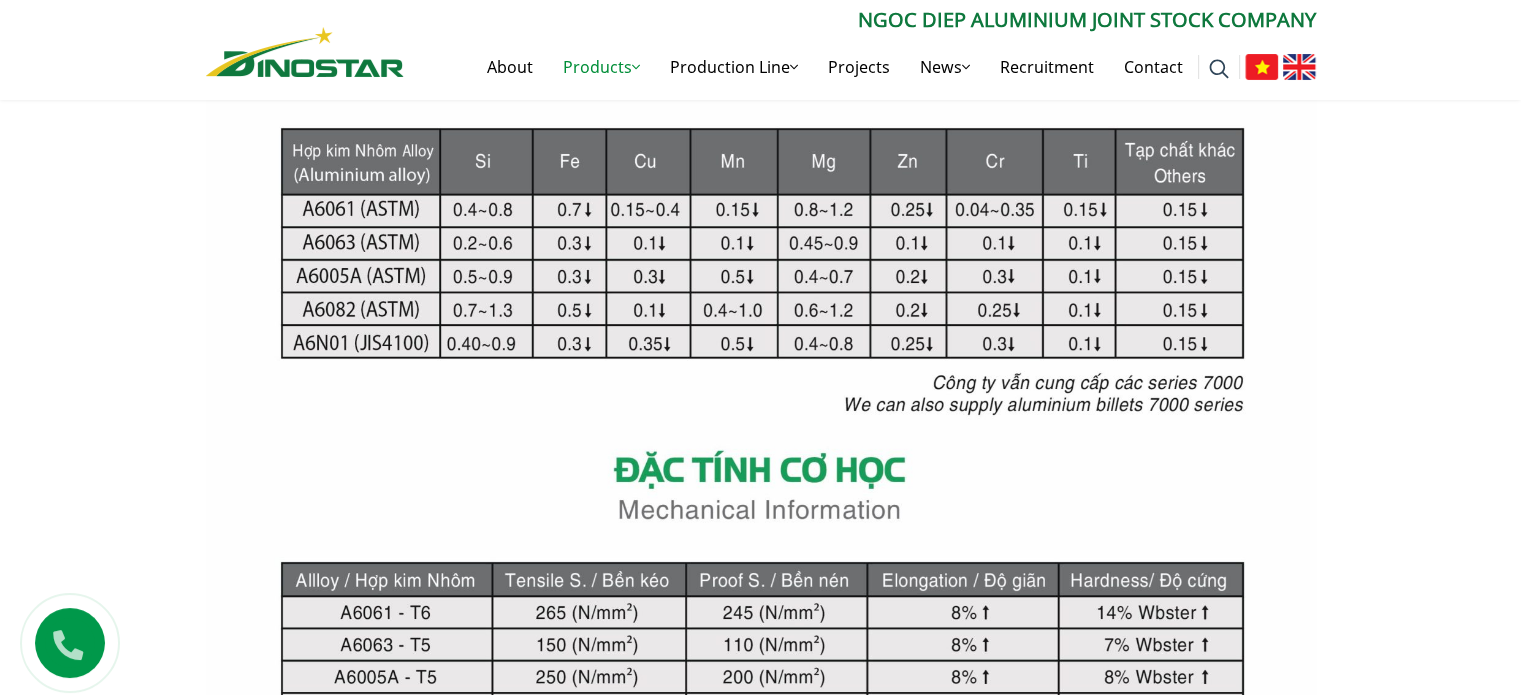 scroll, scrollTop: 1567, scrollLeft: 0, axis: vertical 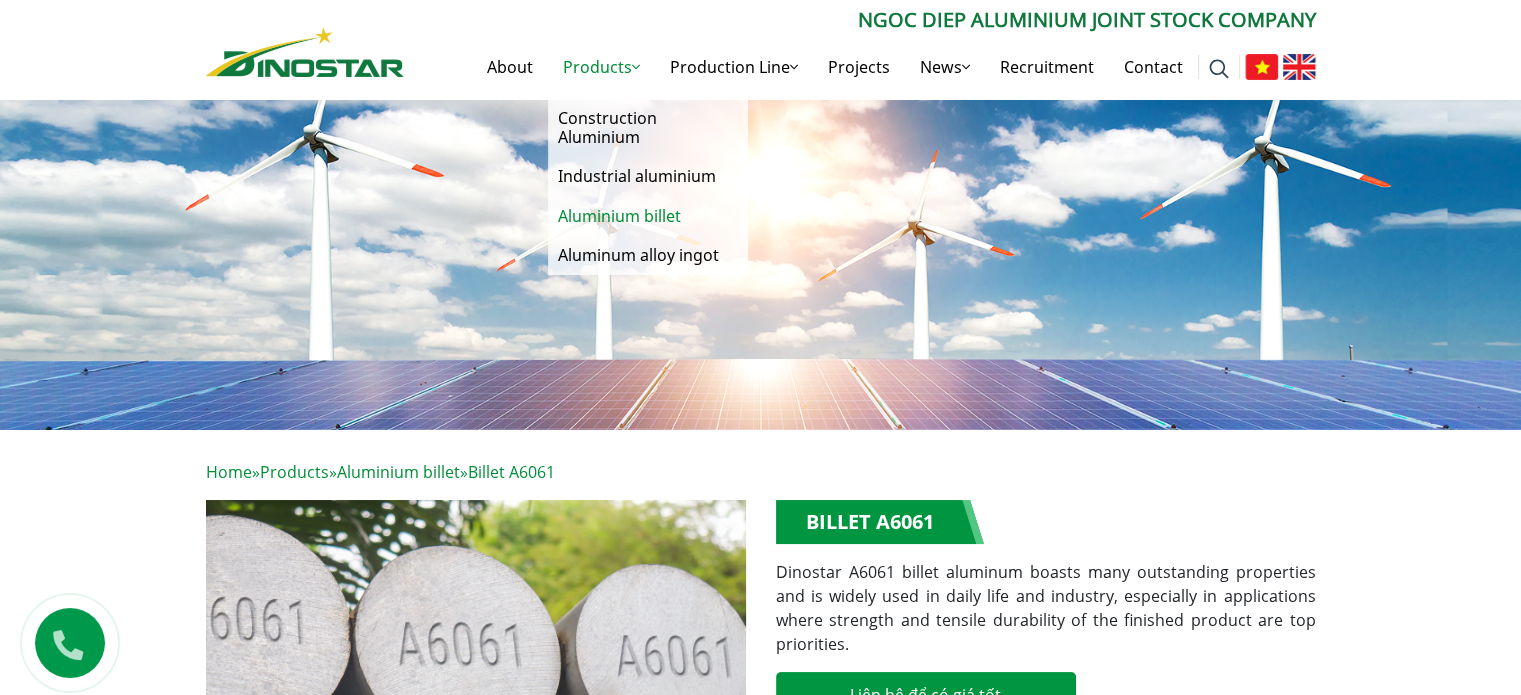 click on "Aluminium billet" at bounding box center [648, 216] 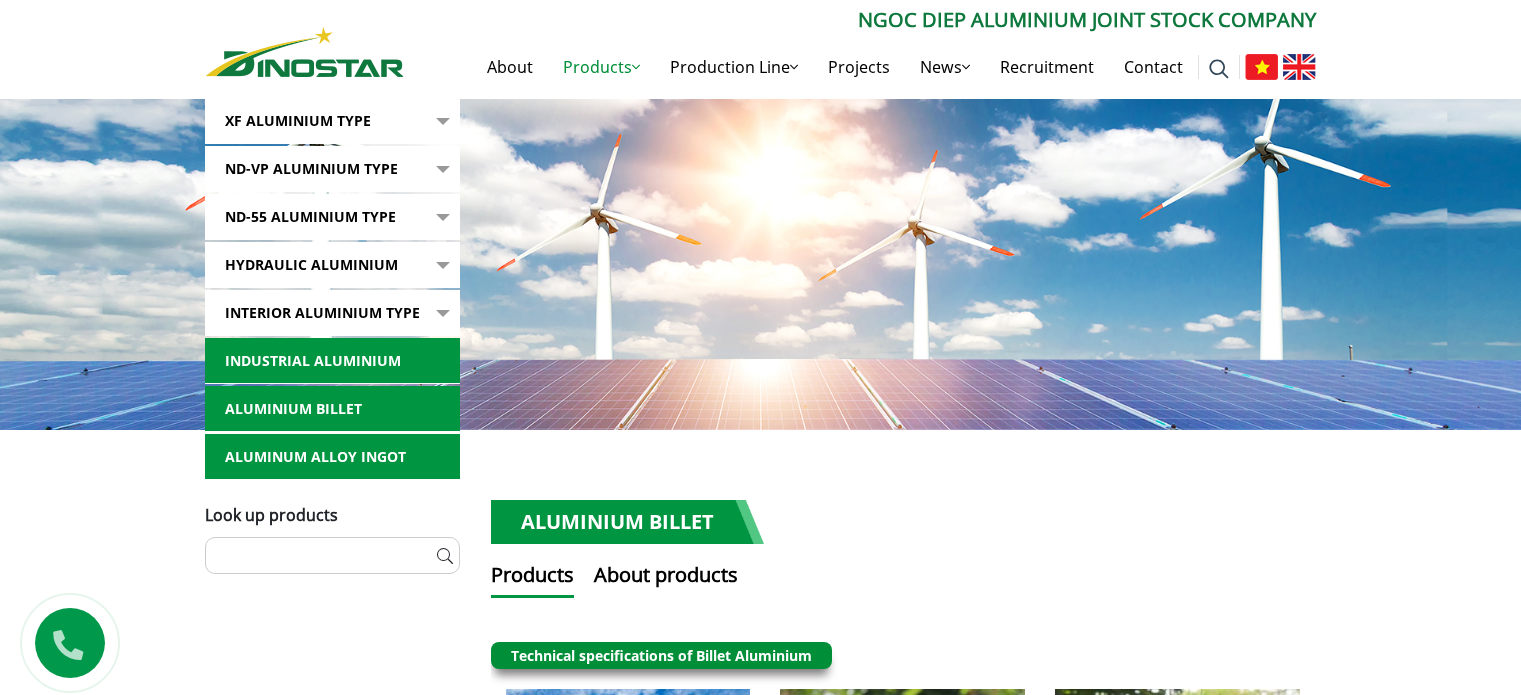 scroll, scrollTop: 573, scrollLeft: 0, axis: vertical 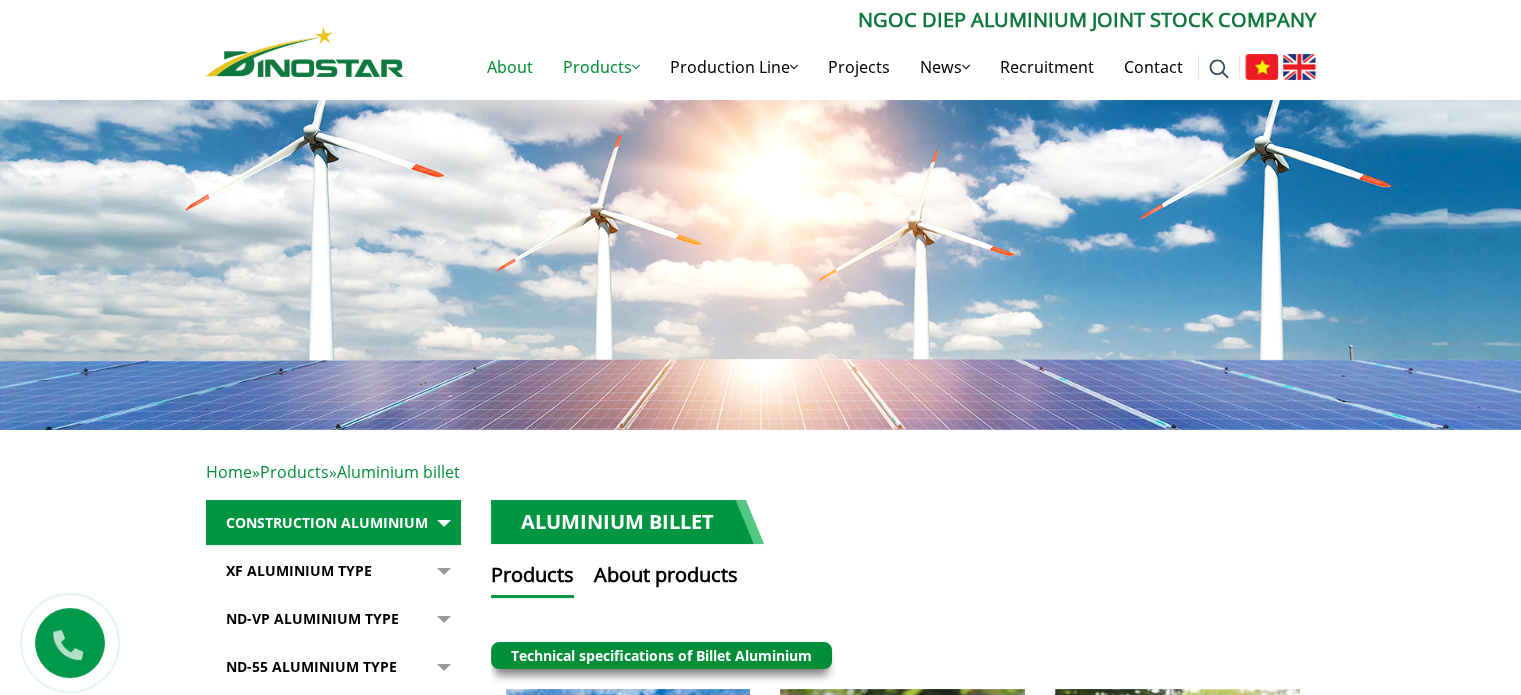 click on "About" at bounding box center [510, 67] 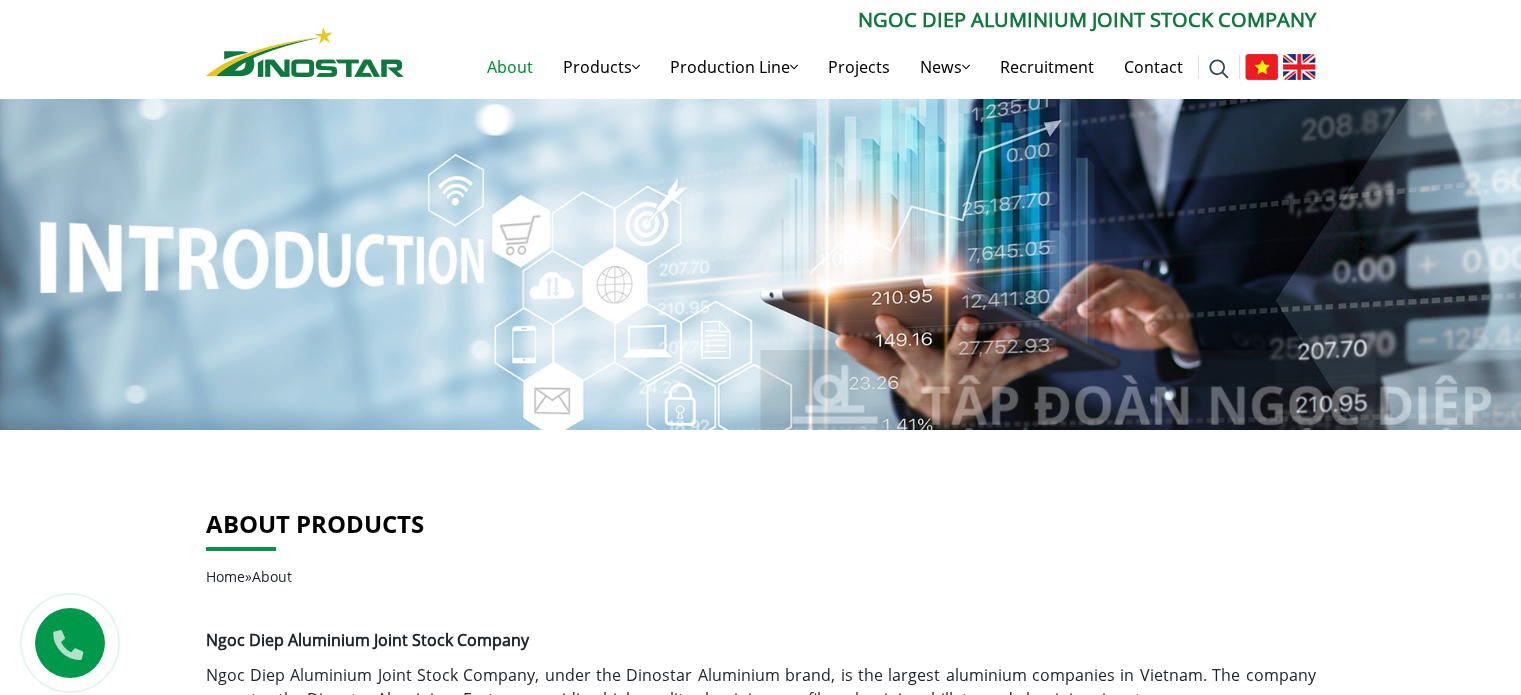 scroll, scrollTop: 0, scrollLeft: 0, axis: both 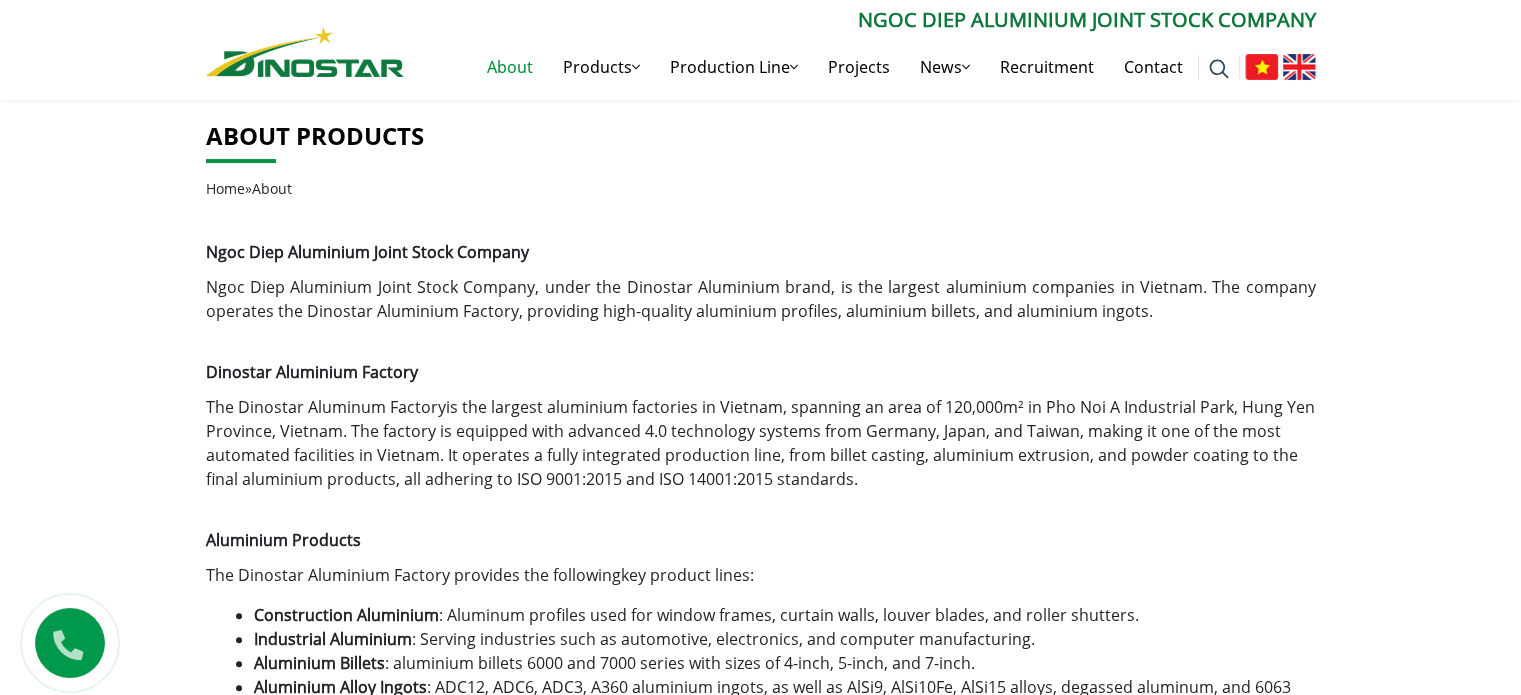 click at bounding box center [305, 52] 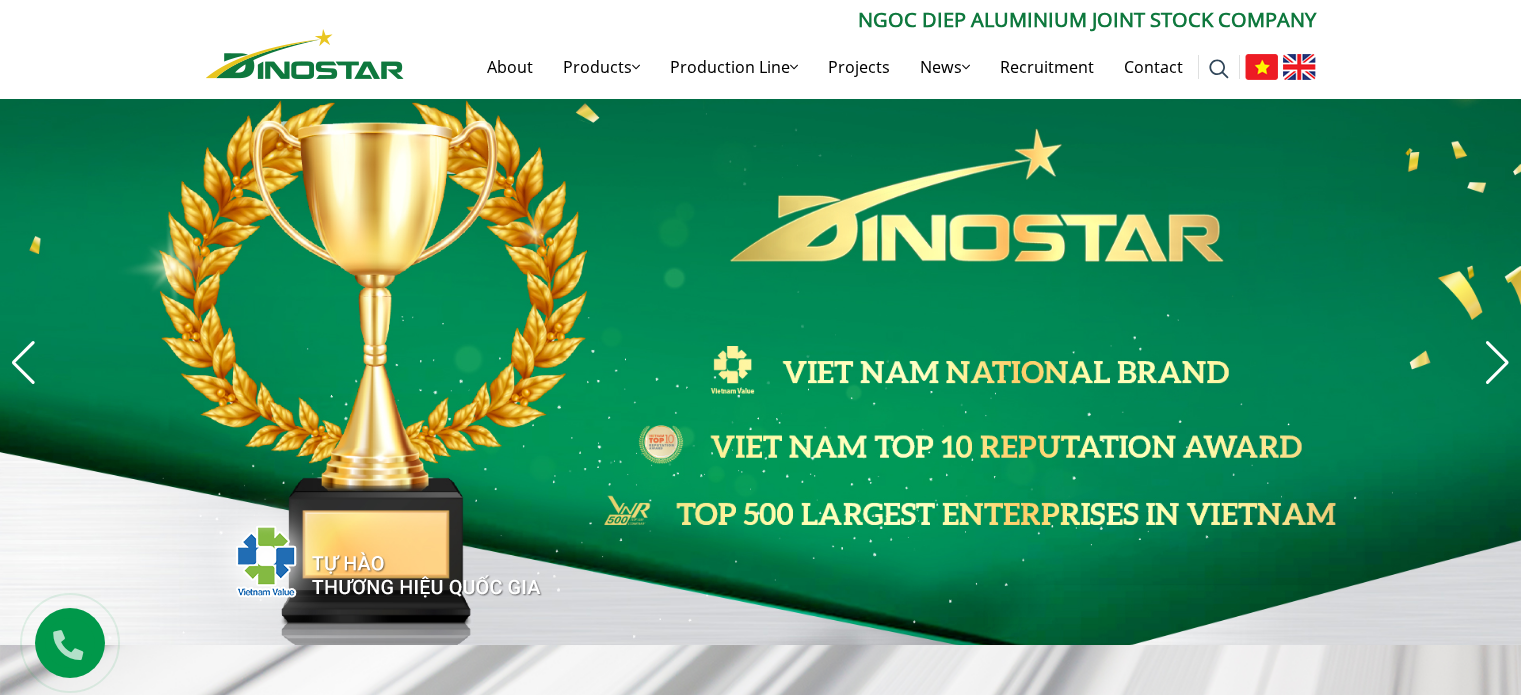 scroll, scrollTop: 0, scrollLeft: 0, axis: both 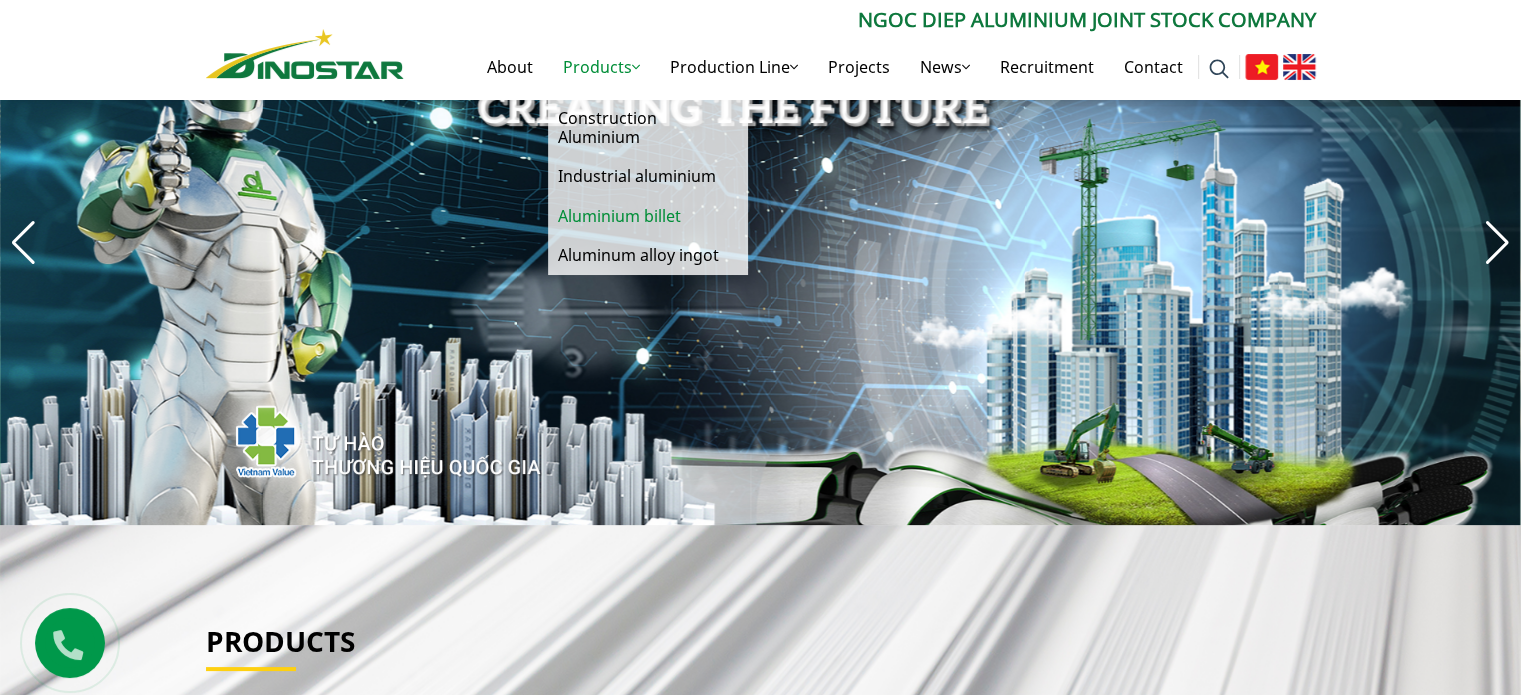click on "Aluminium billet" at bounding box center (648, 216) 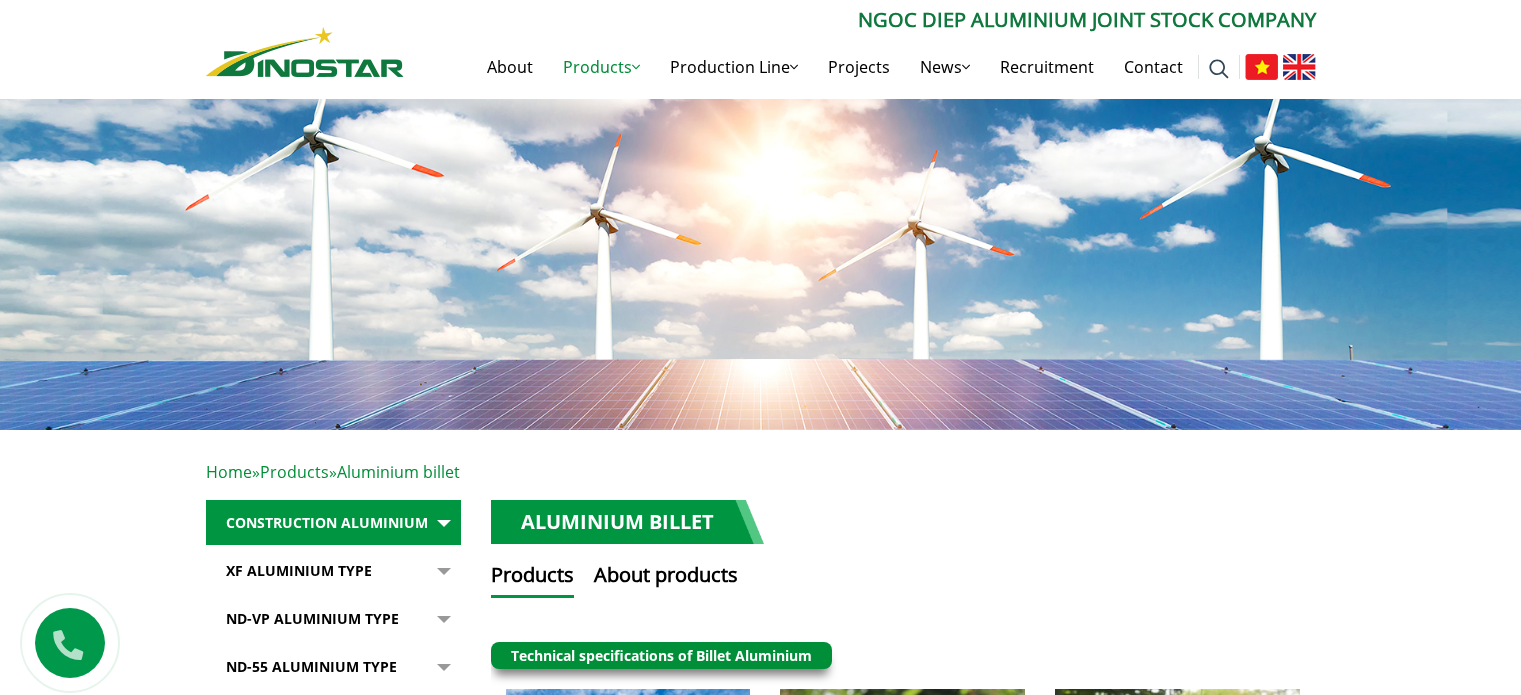 scroll, scrollTop: 0, scrollLeft: 0, axis: both 